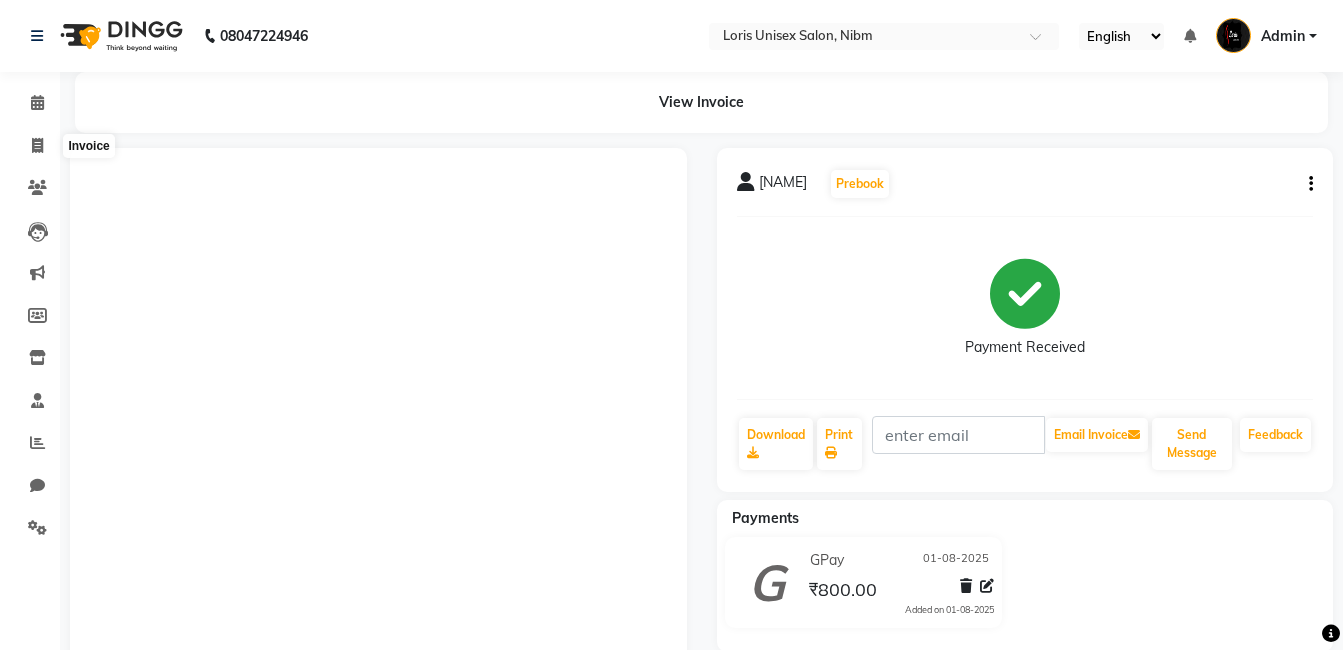 click 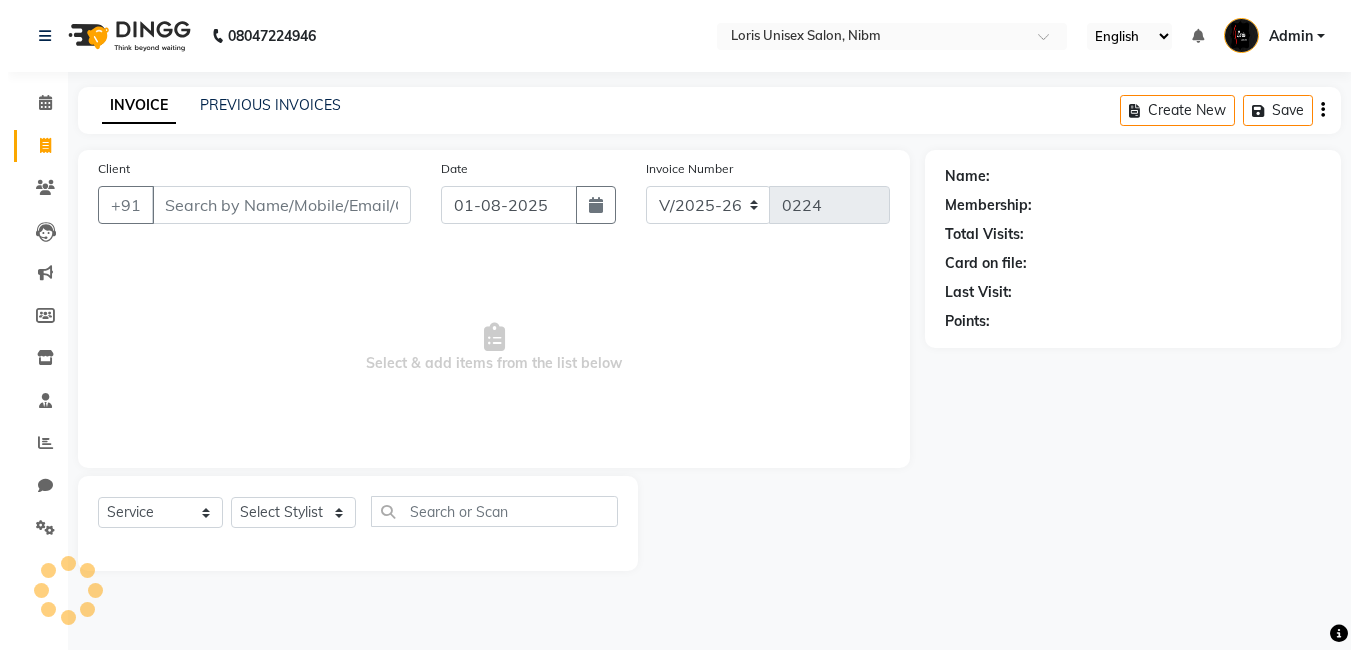 scroll, scrollTop: 0, scrollLeft: 0, axis: both 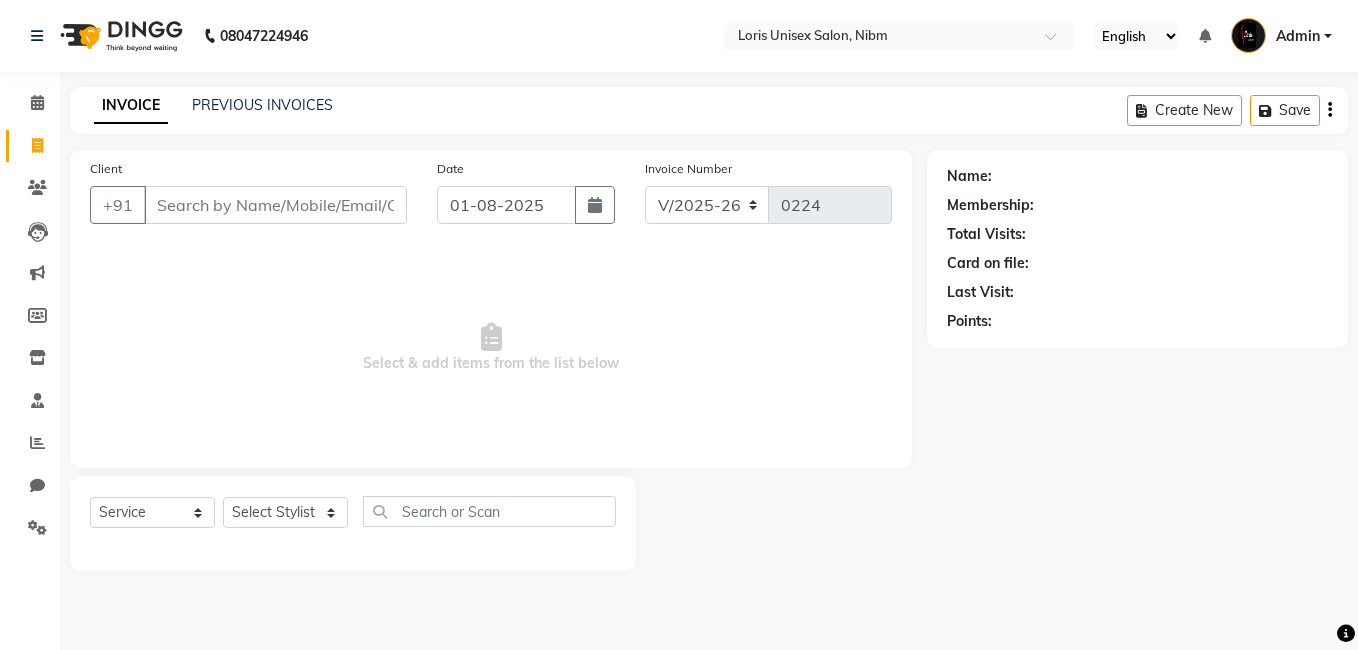 click 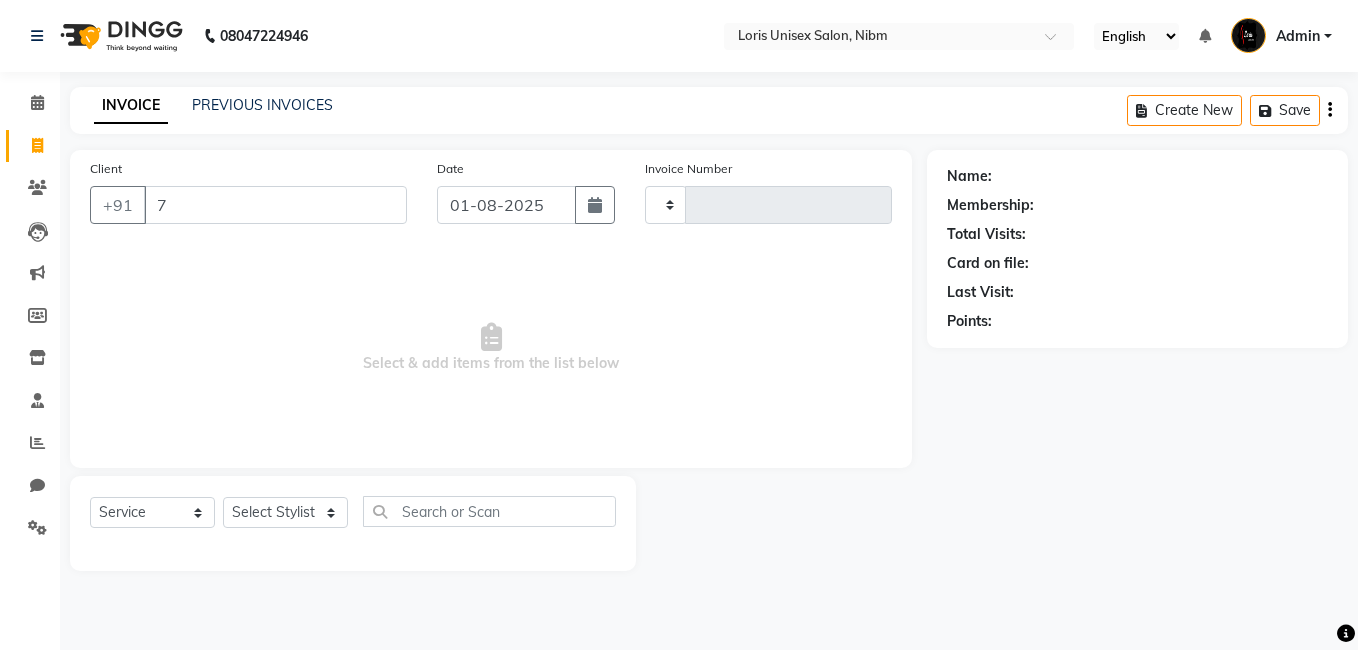 type on "0224" 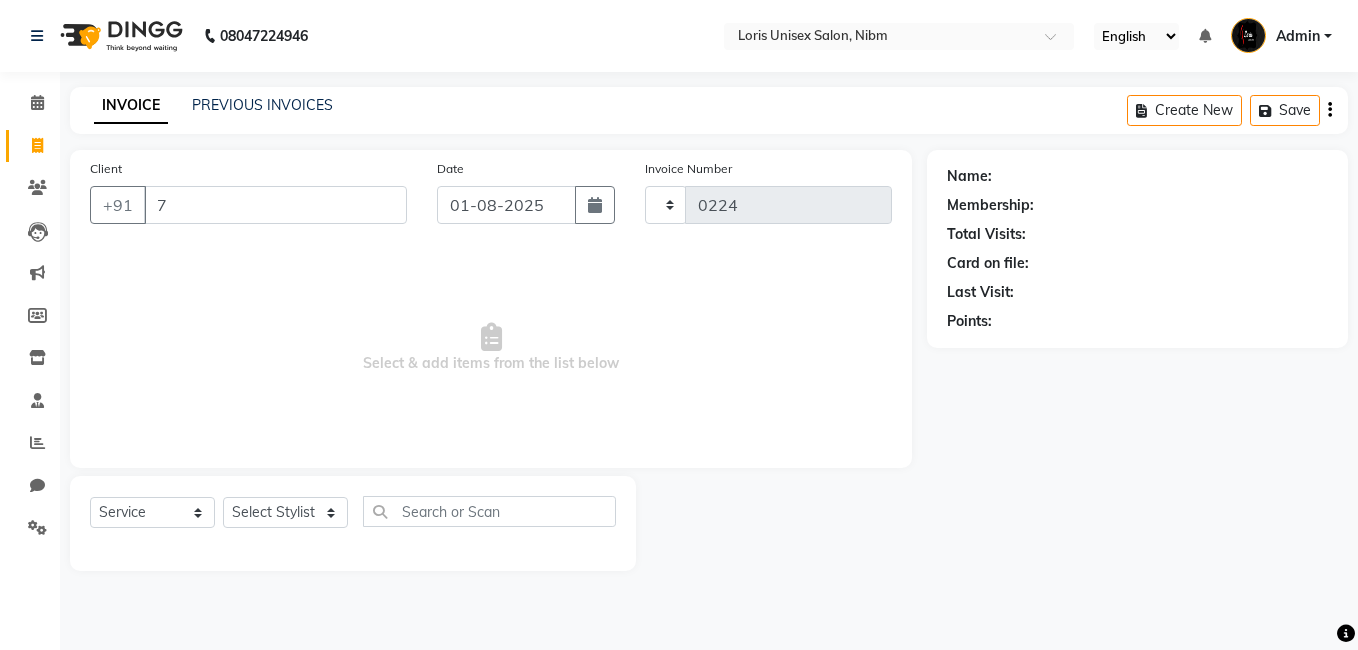 select on "2893" 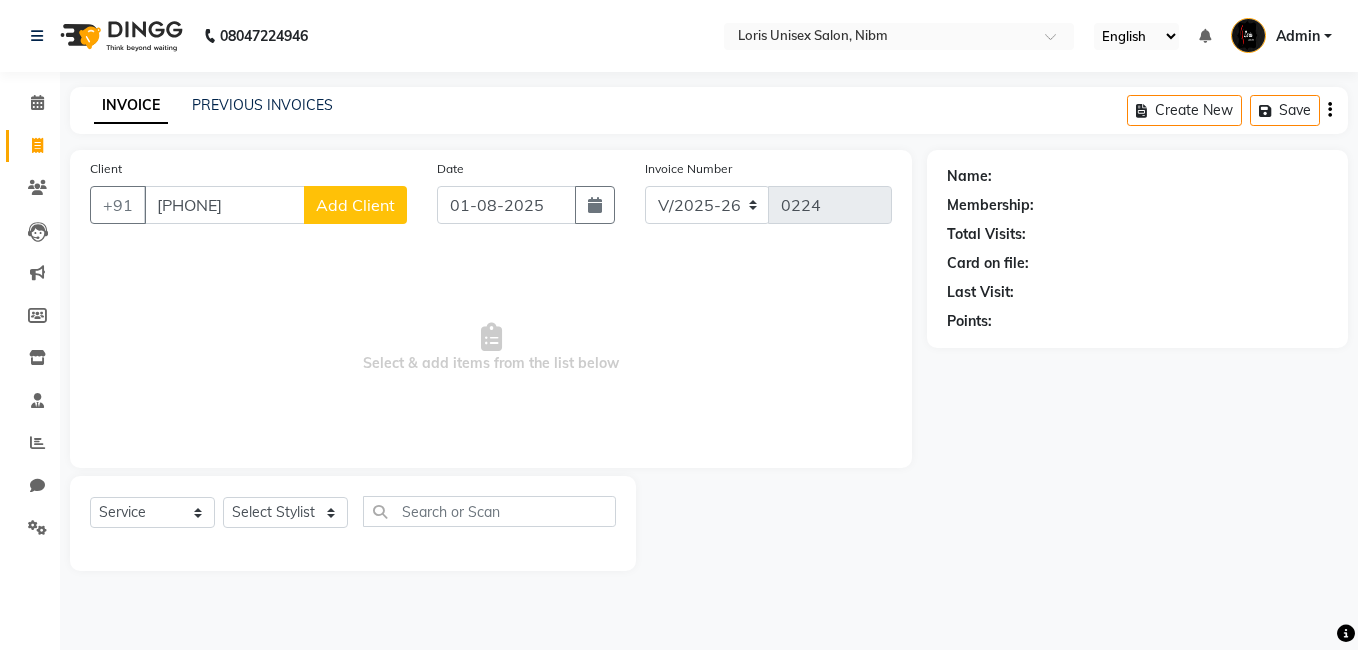 type on "[PHONE]" 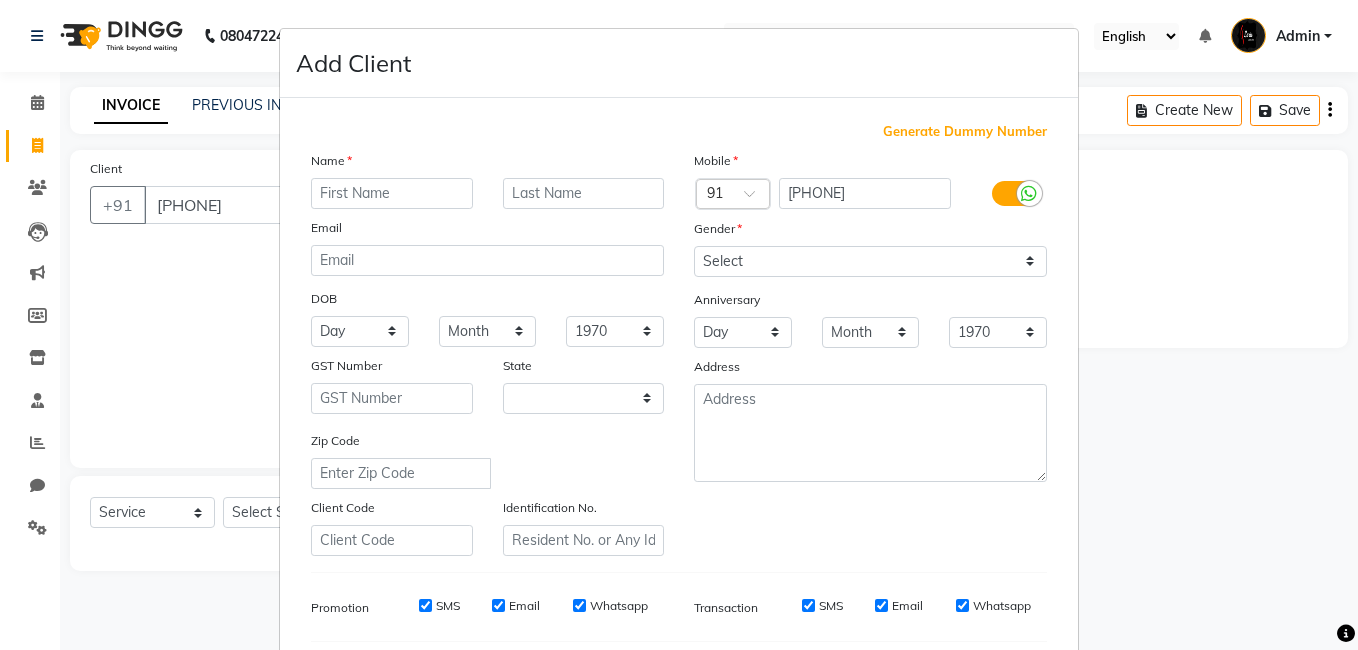 select on "22" 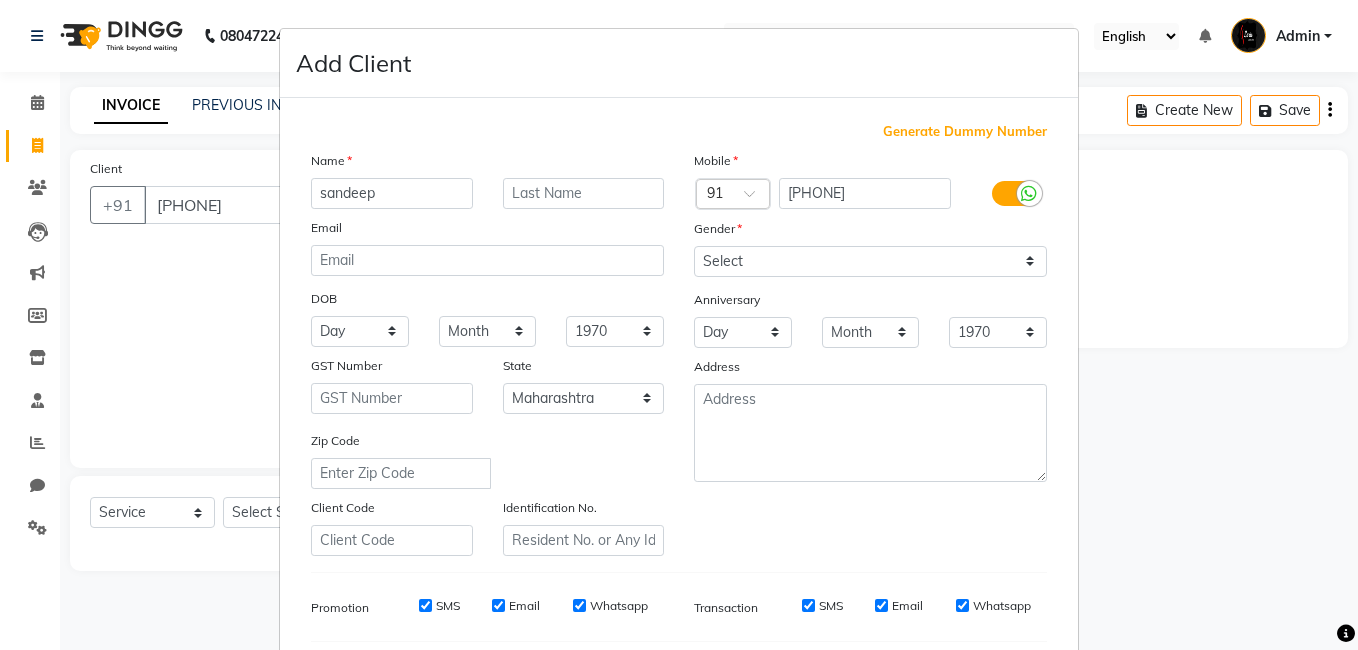 type on "sandeep" 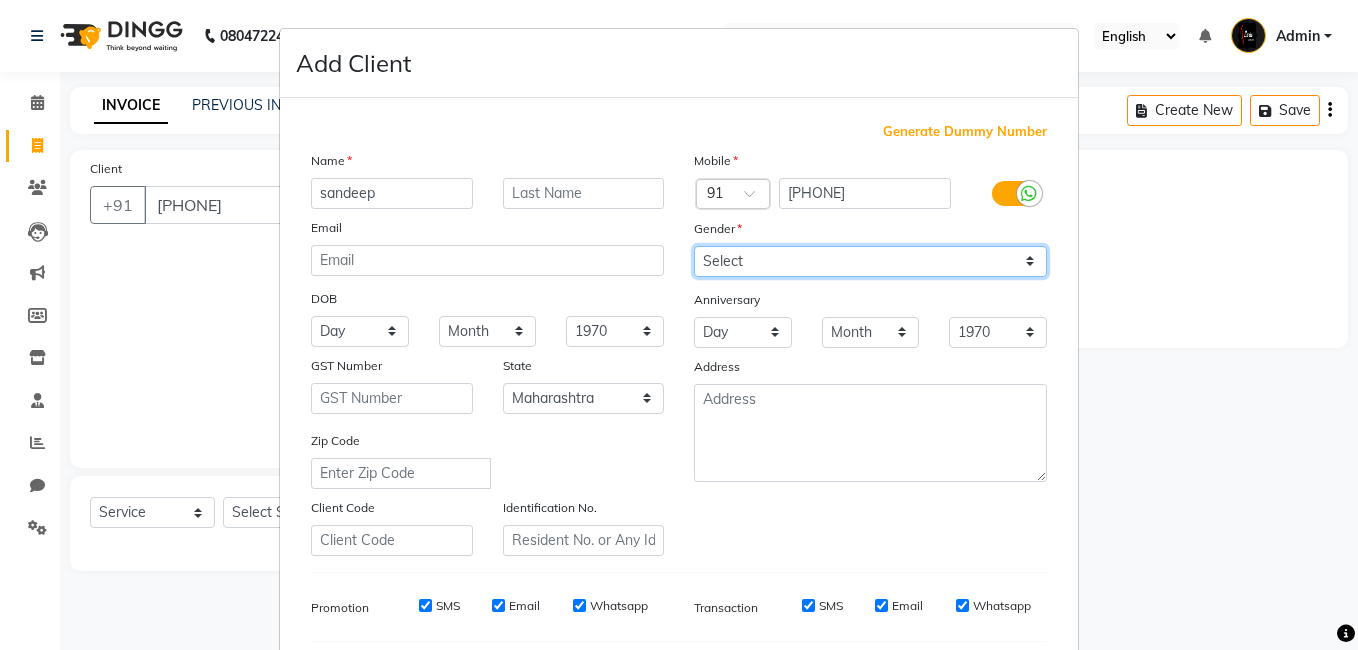 click on "Select Male Female Other Prefer Not To Say" at bounding box center [870, 261] 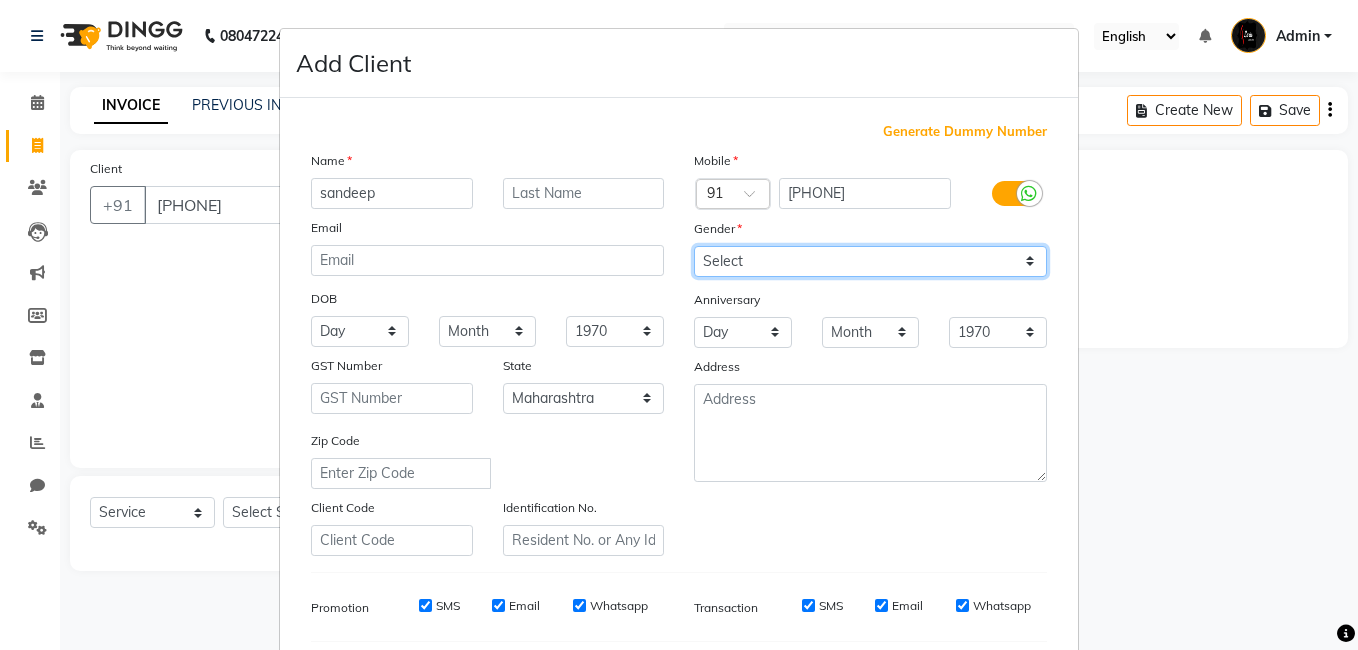 select on "male" 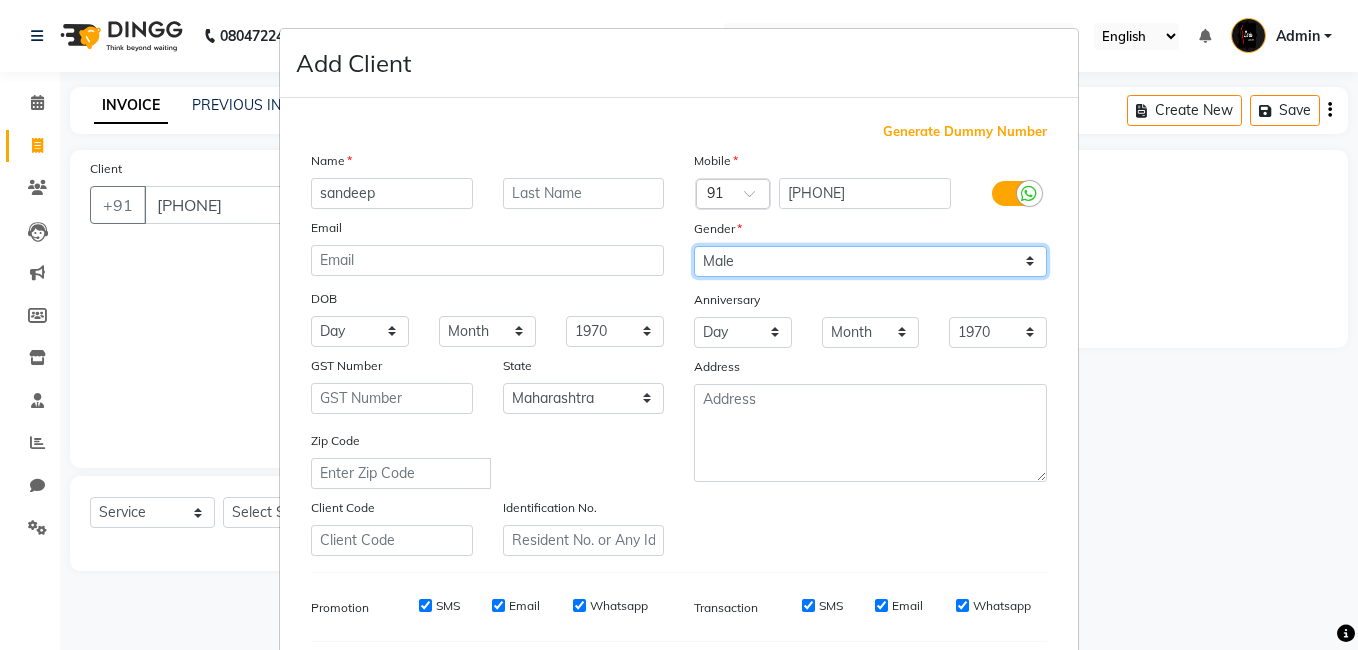 click on "Select Male Female Other Prefer Not To Say" at bounding box center (870, 261) 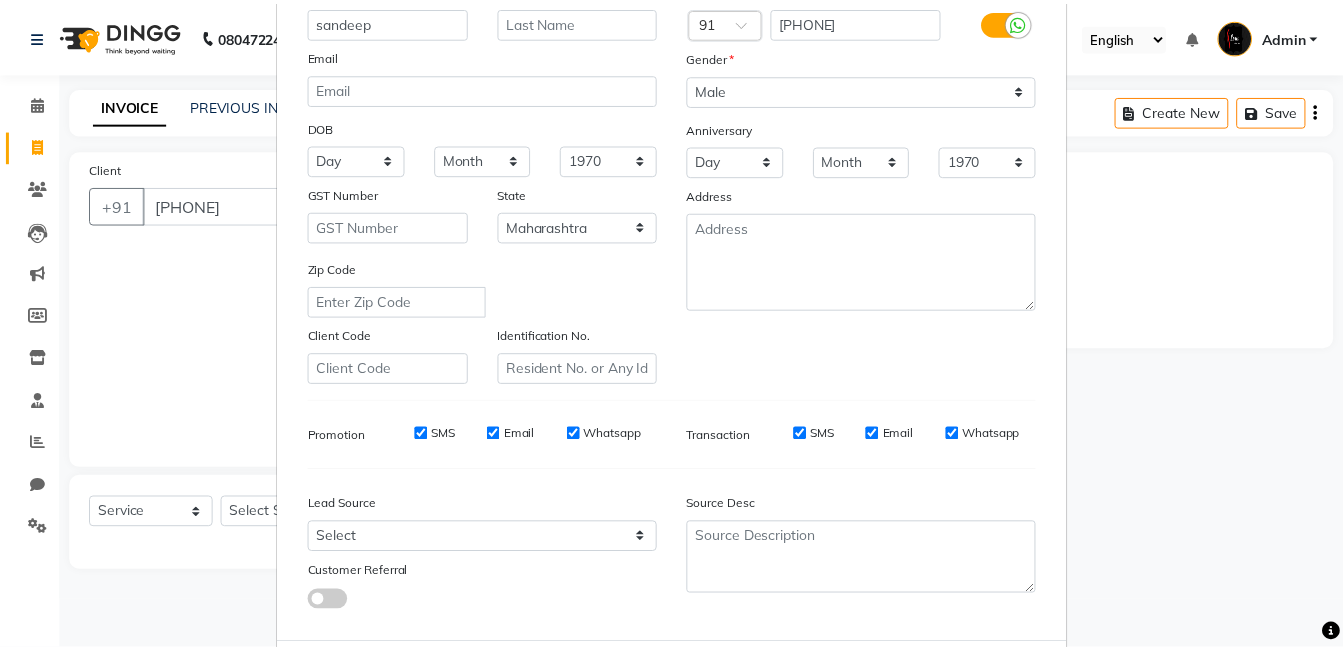 scroll, scrollTop: 273, scrollLeft: 0, axis: vertical 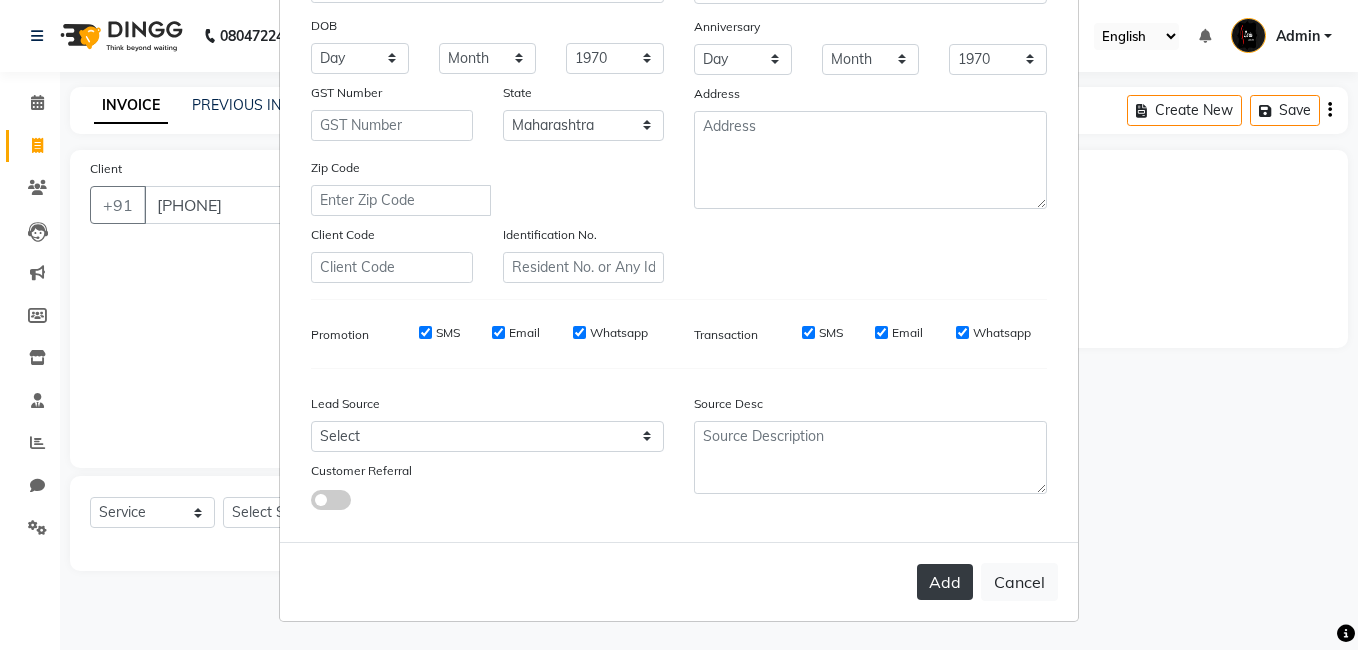 click on "Add" at bounding box center (945, 582) 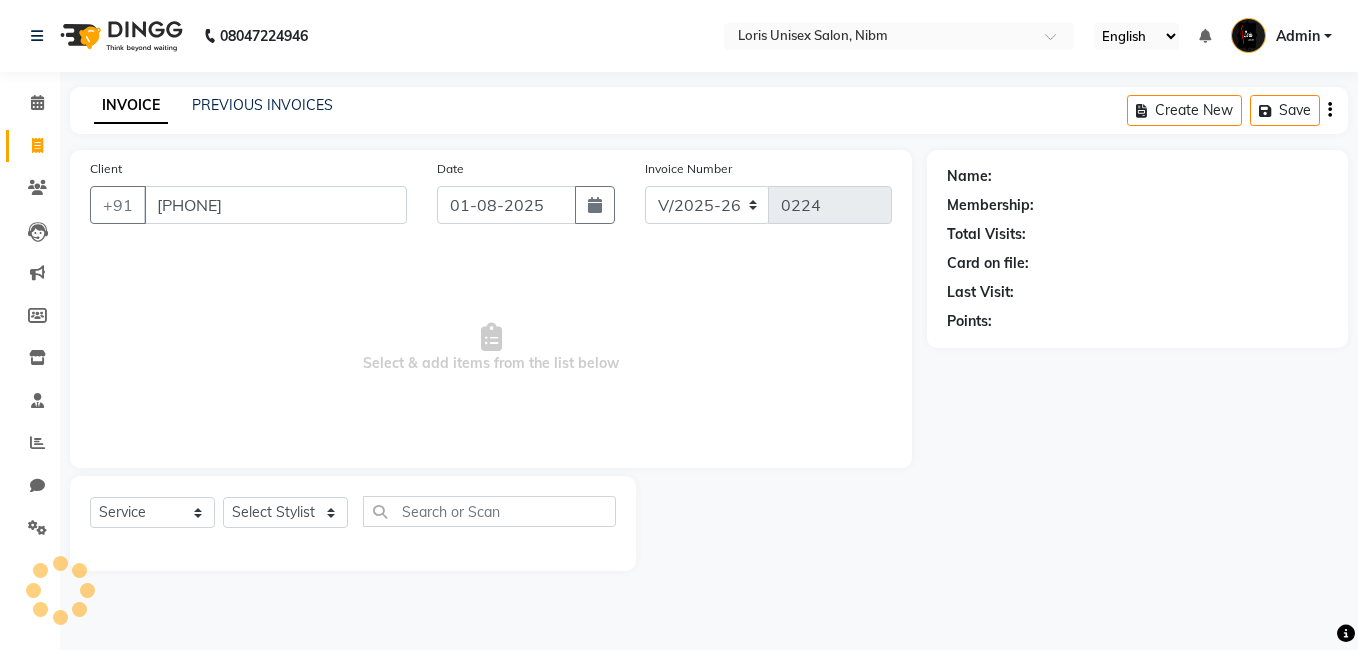 type 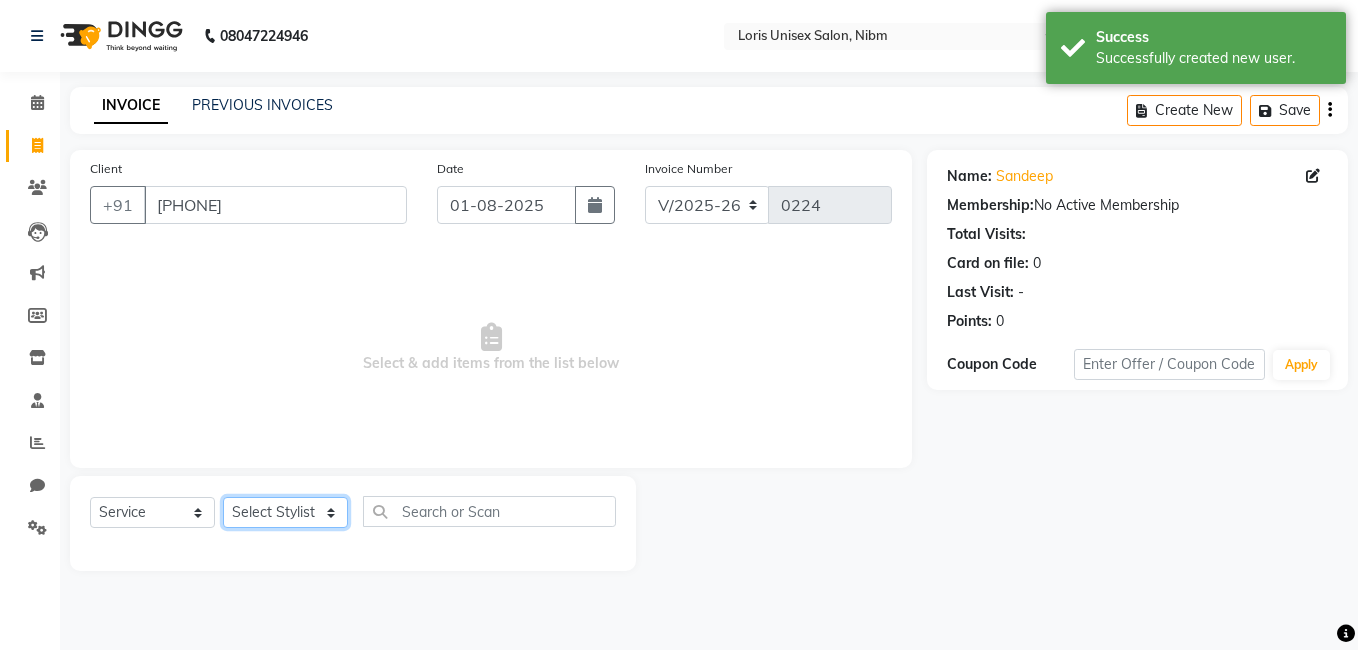 click on "Select Stylist [NAME] [NAME] [NAME] [NAME] [NAME] [NAME] [NAME] [NAME] [NAME] [NAME] [NAME] [NAME]" 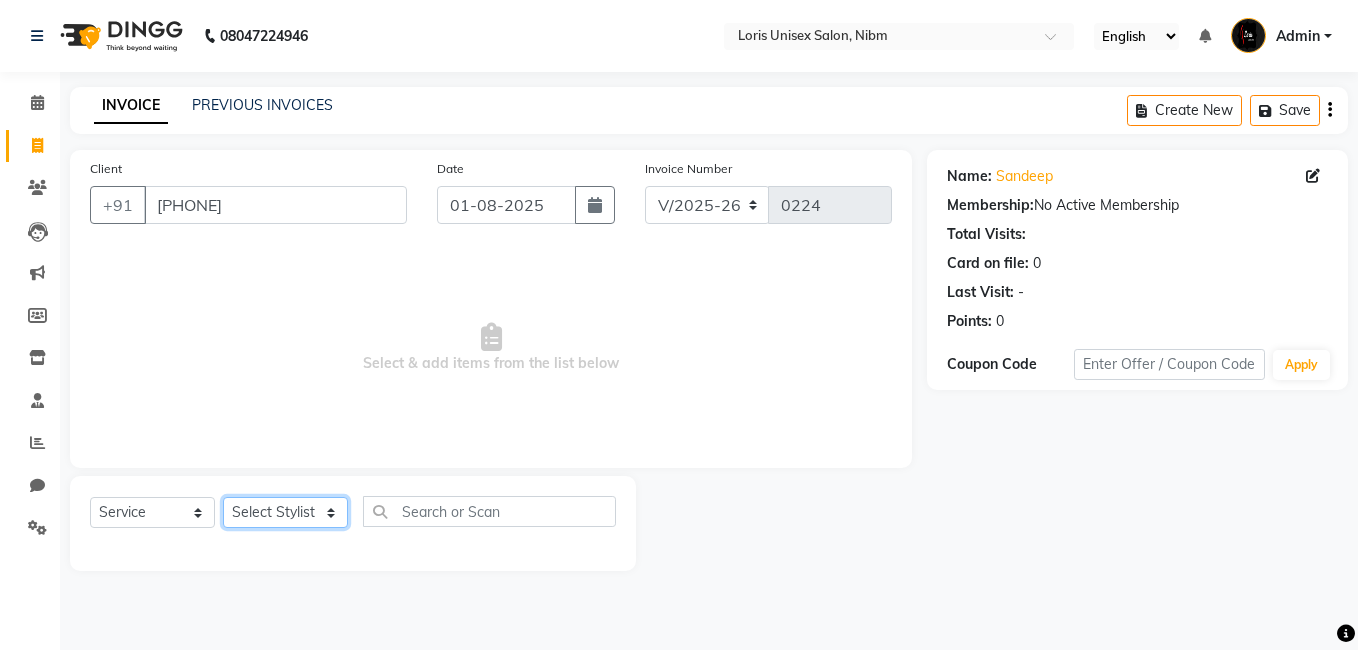 select on "79302" 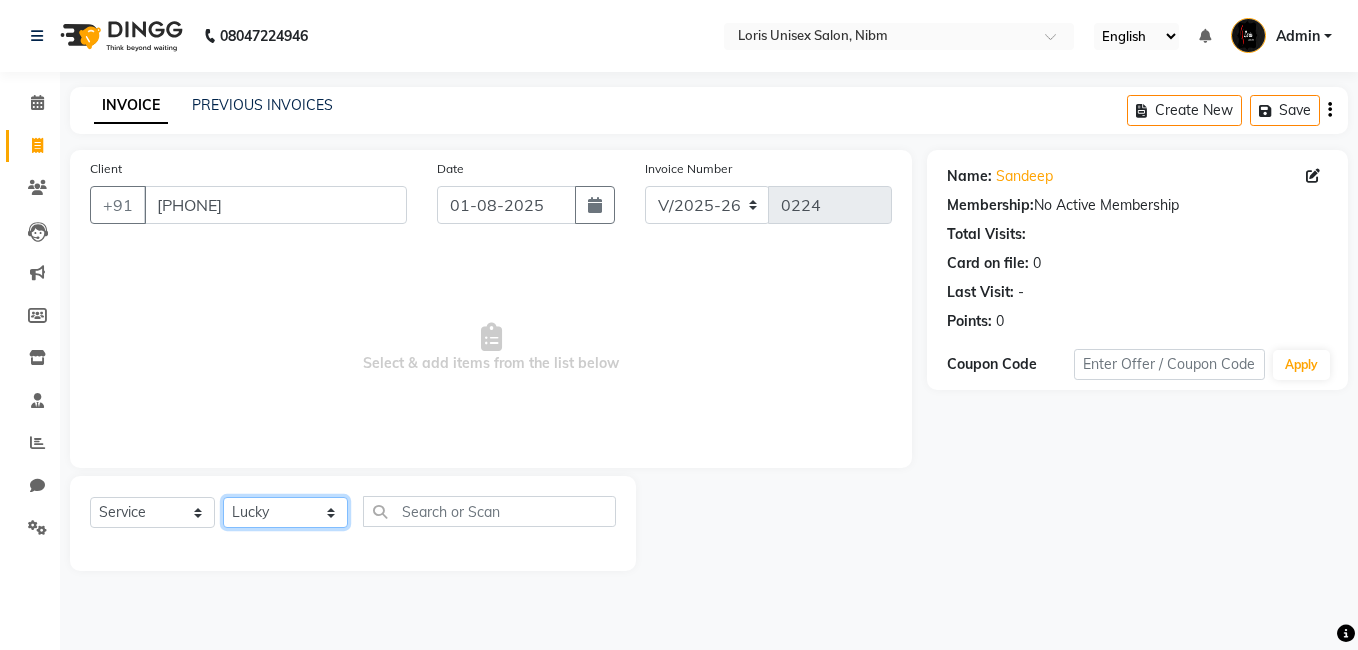 click on "Select Stylist [NAME] [NAME] [NAME] [NAME] [NAME] [NAME] [NAME] [NAME] [NAME] [NAME] [NAME] [NAME]" 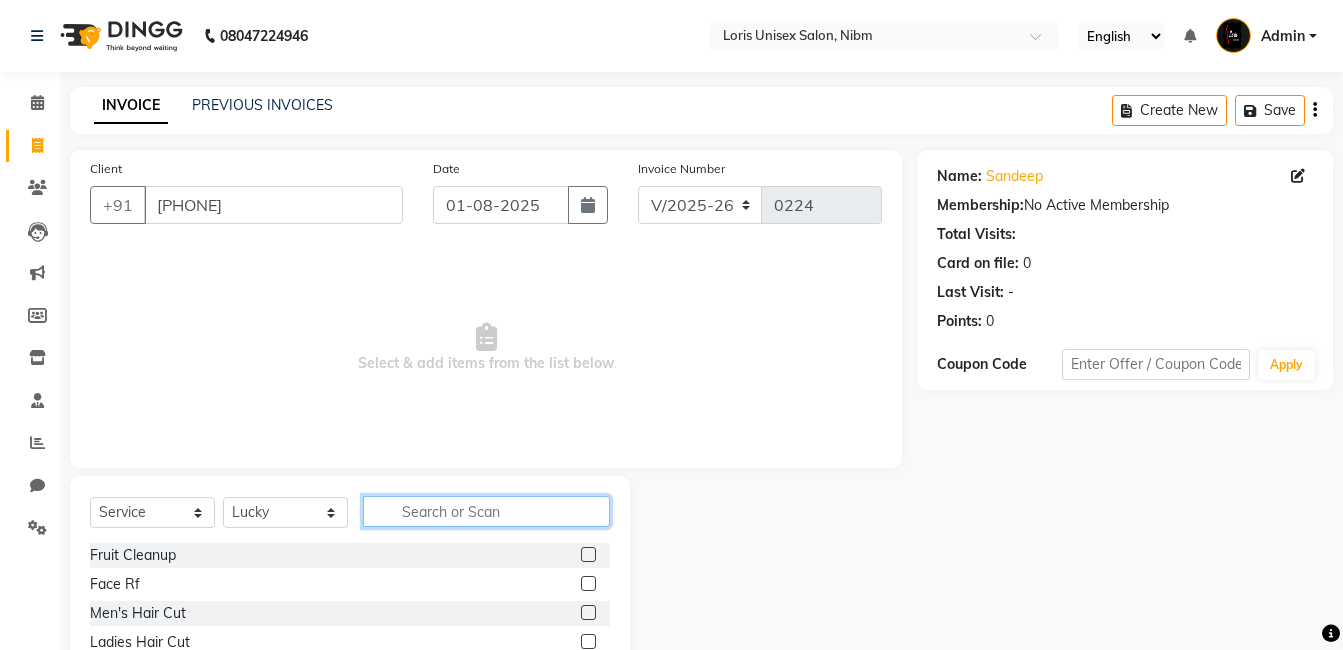 click 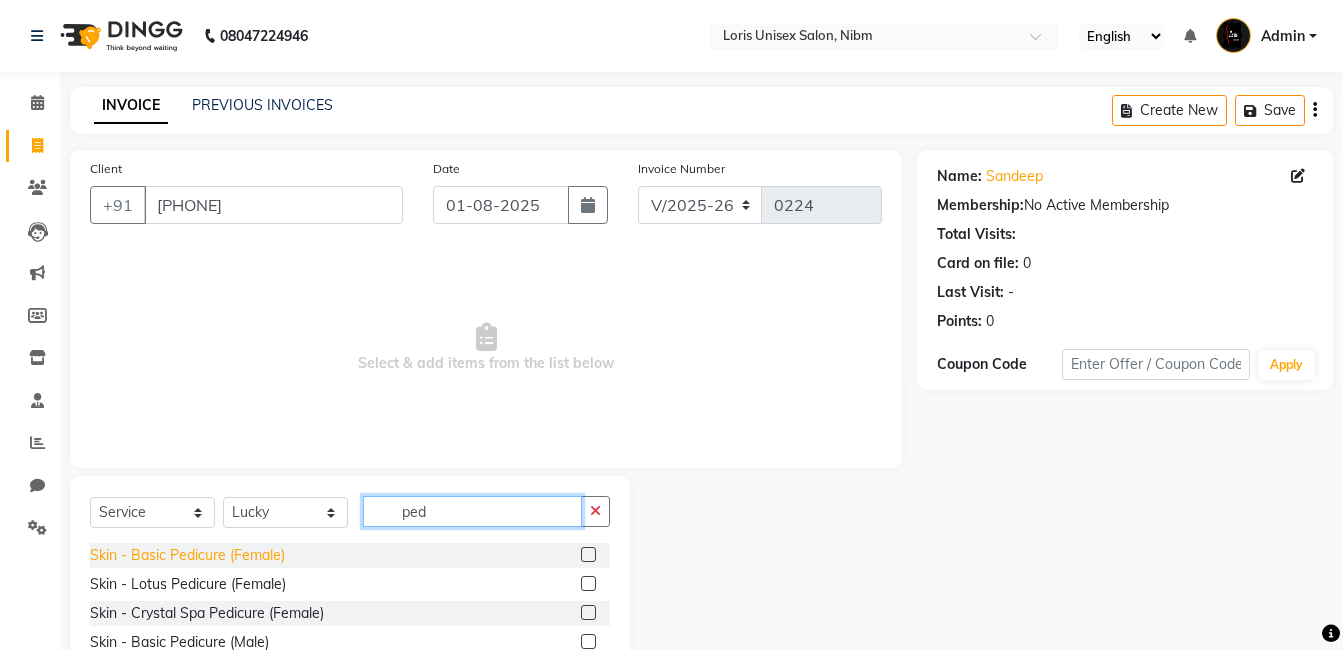 type on "ped" 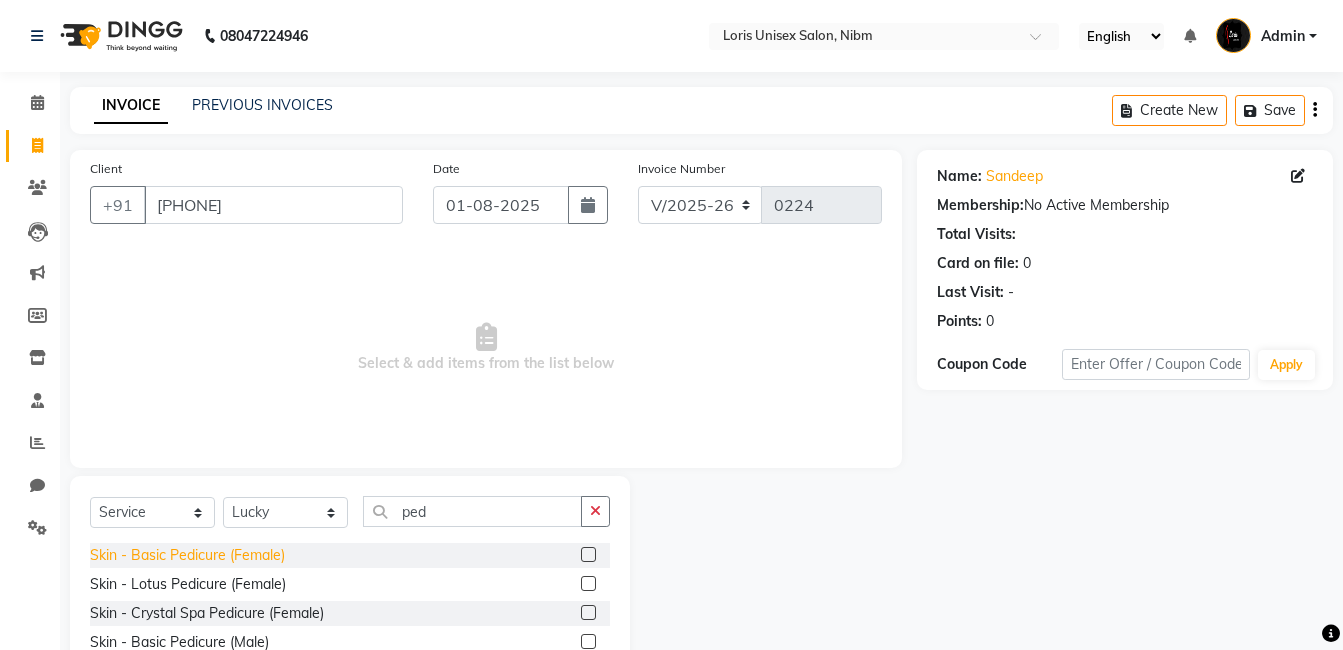 click on "Skin - Basic Pedicure (Female)" 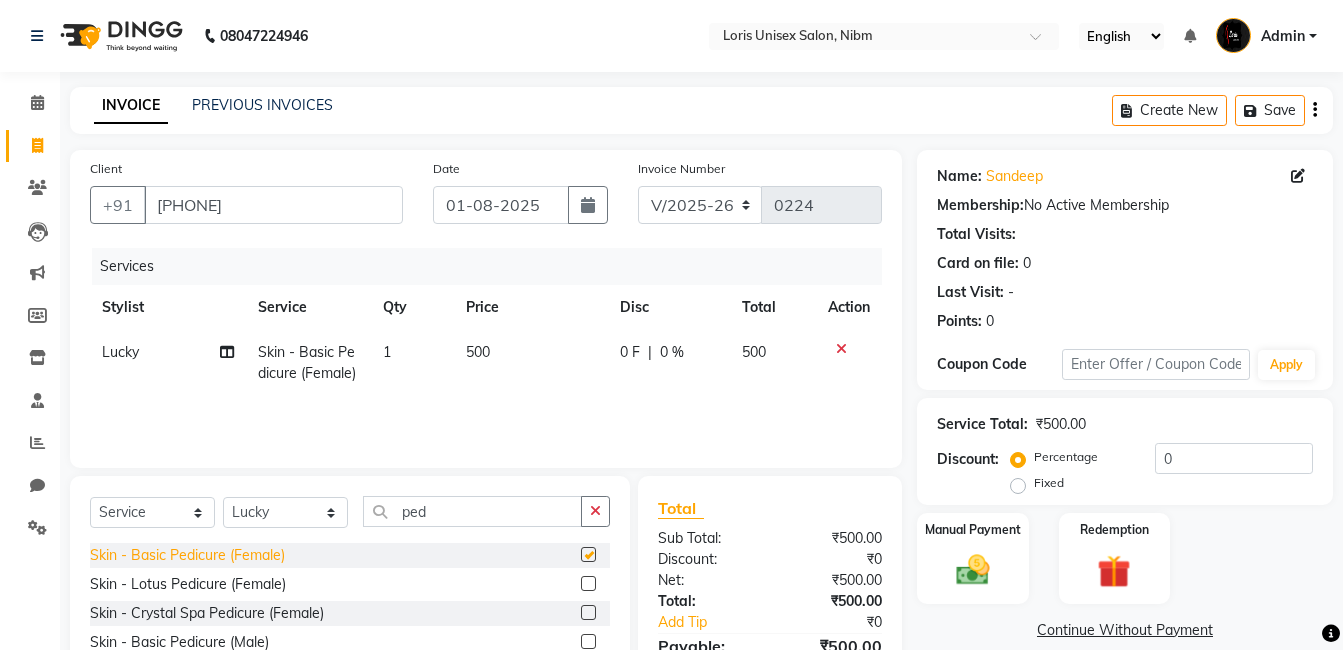 checkbox on "false" 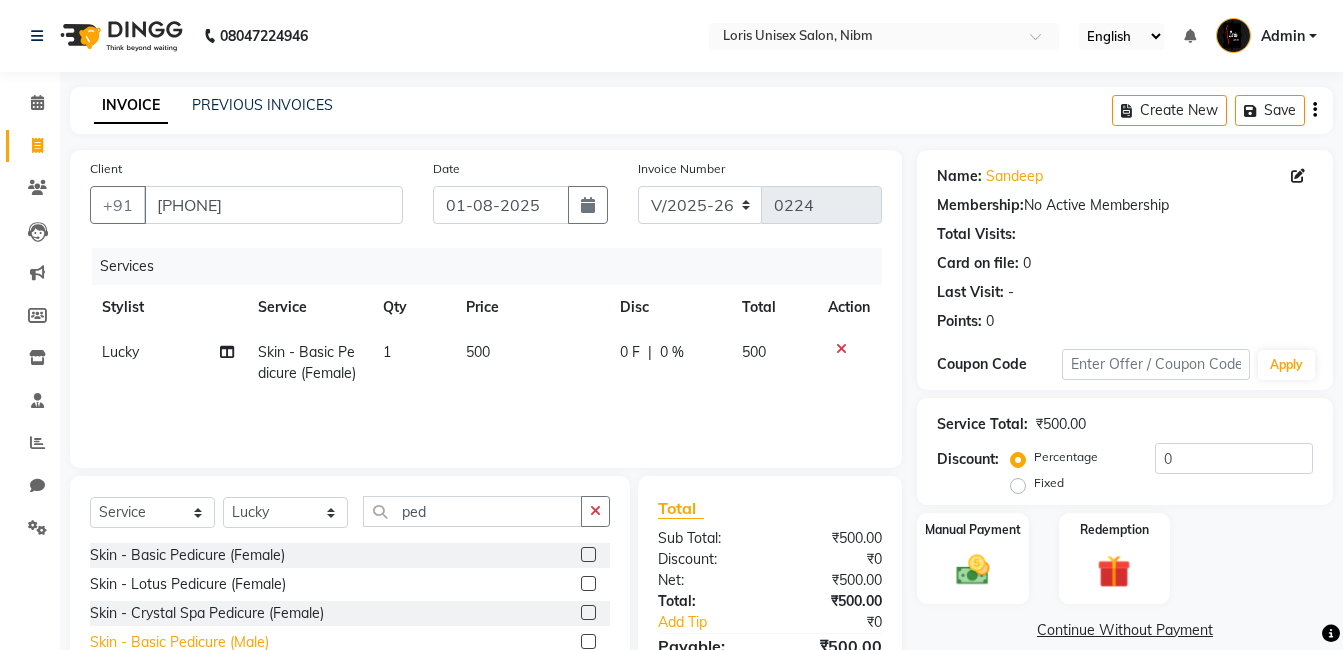 click on "Skin - Basic Pedicure (Male)" 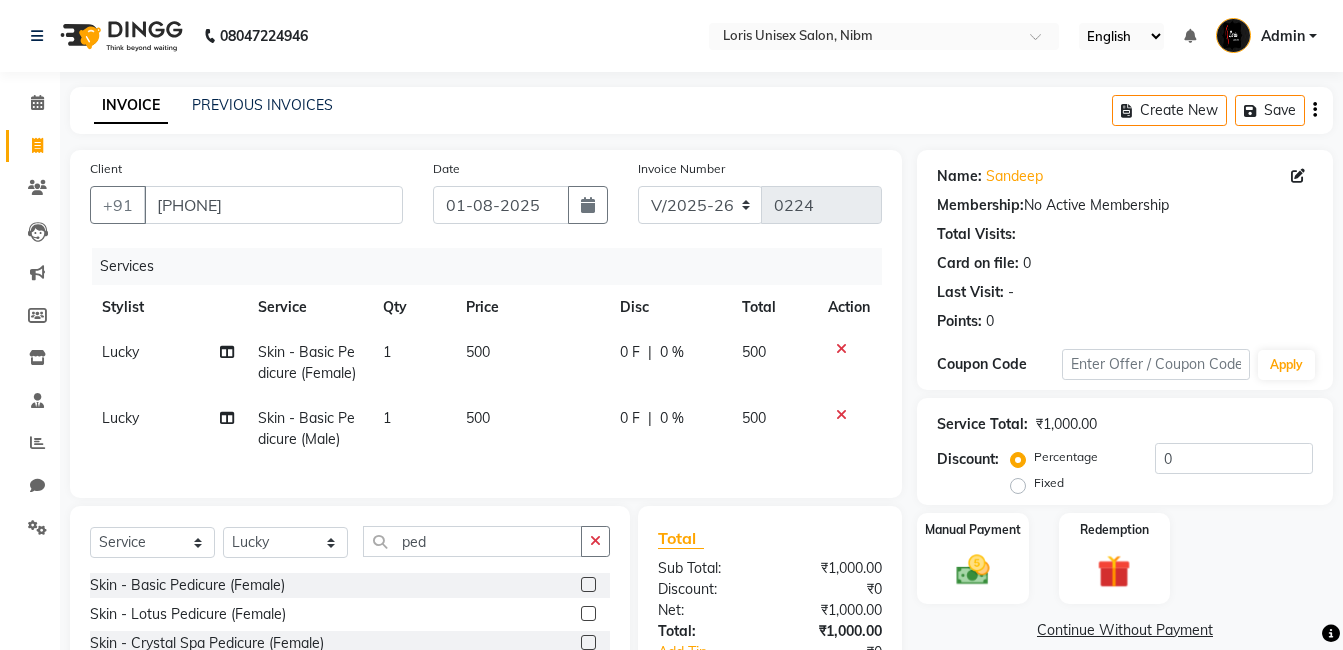 checkbox on "false" 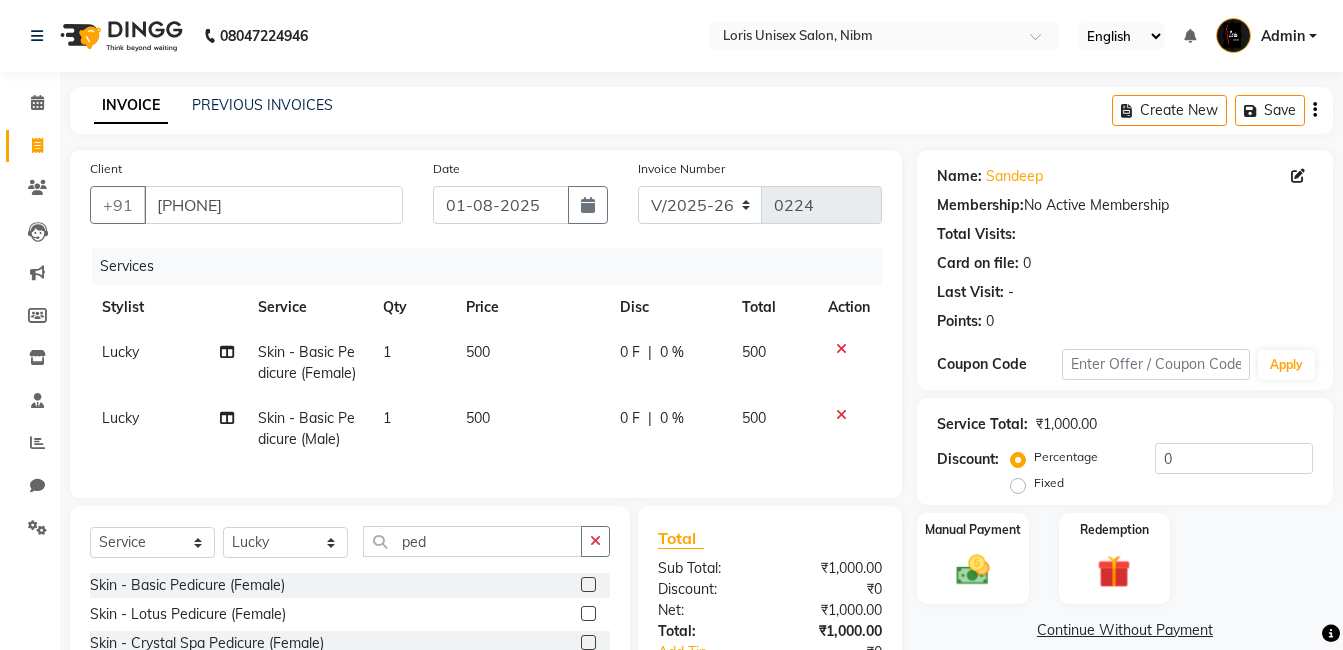 click 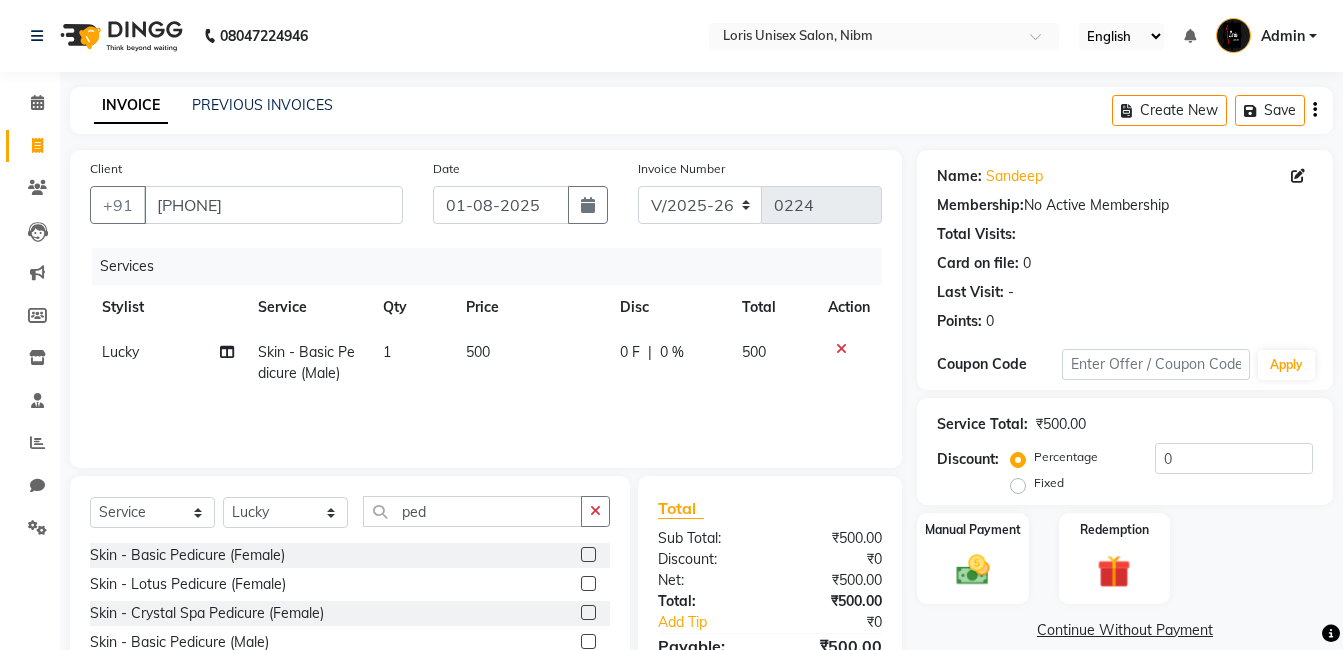 click on "500" 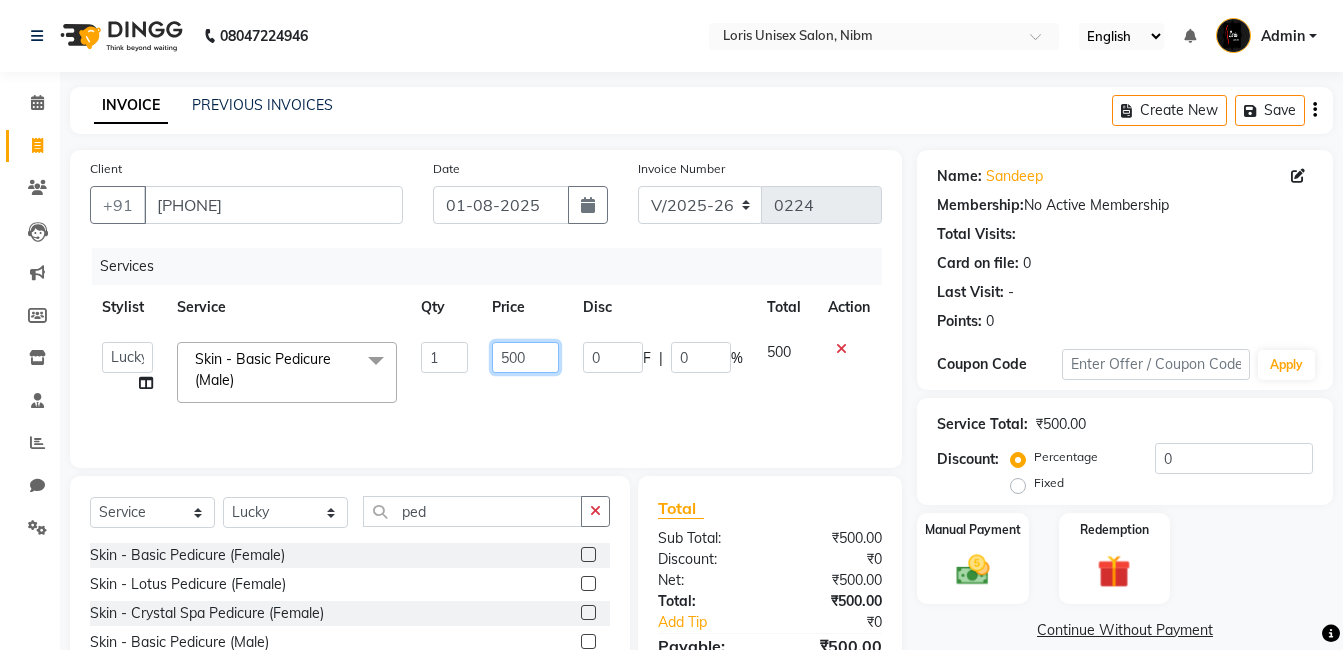 click on "500" 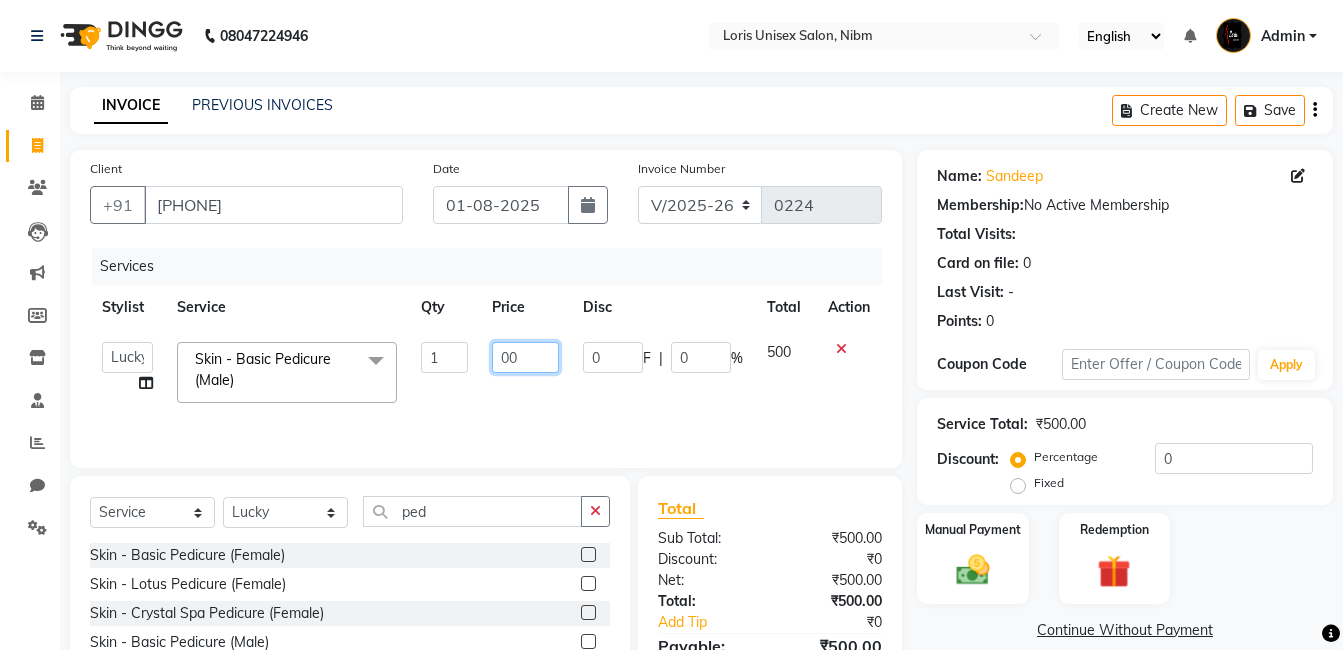 type on "700" 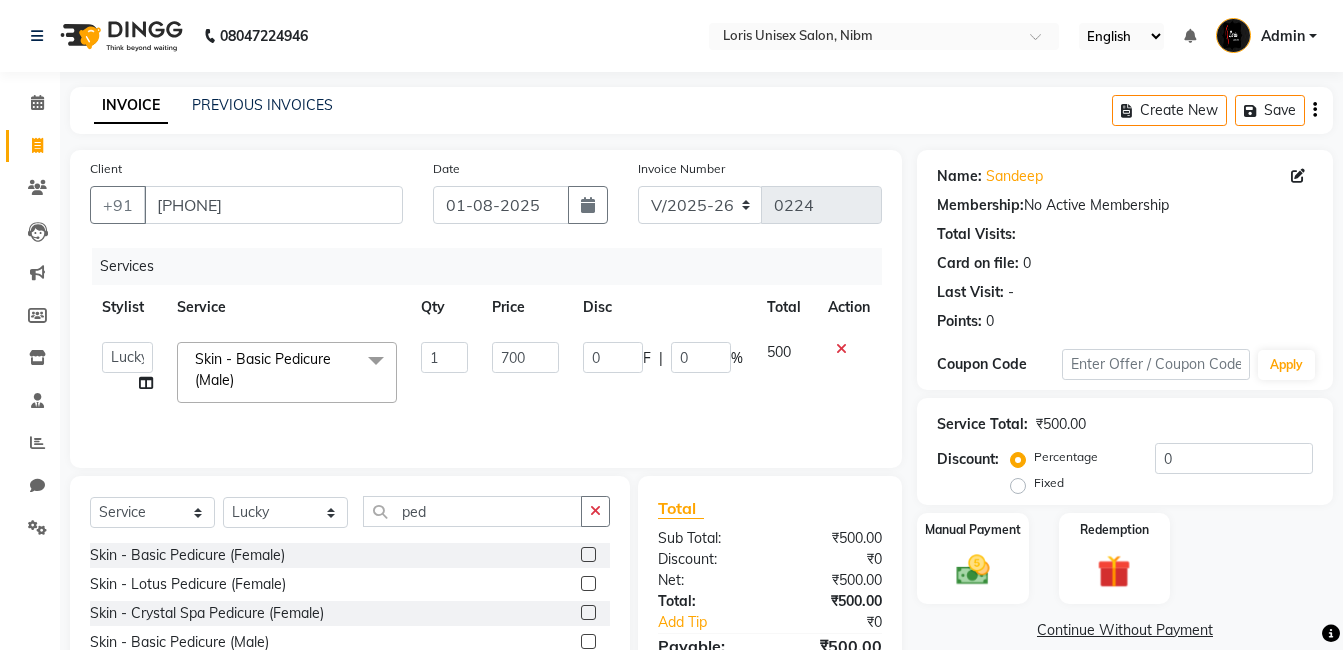 click on "0 F | 0 %" 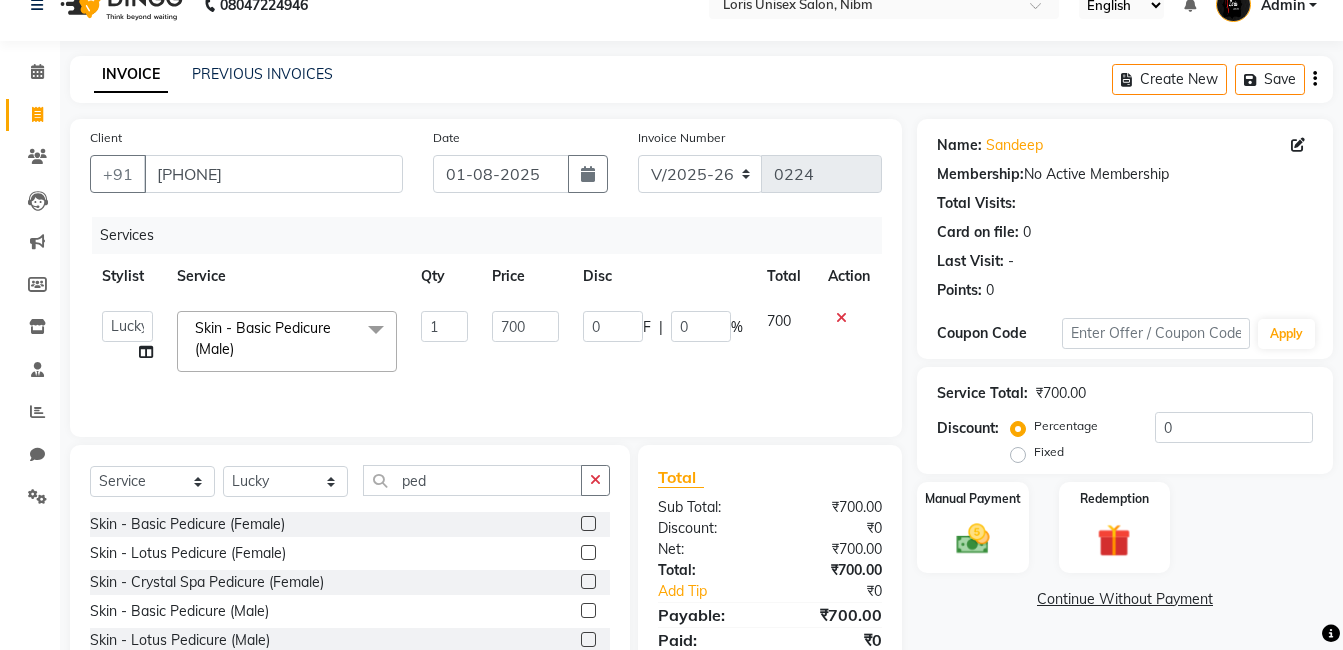 scroll, scrollTop: 125, scrollLeft: 0, axis: vertical 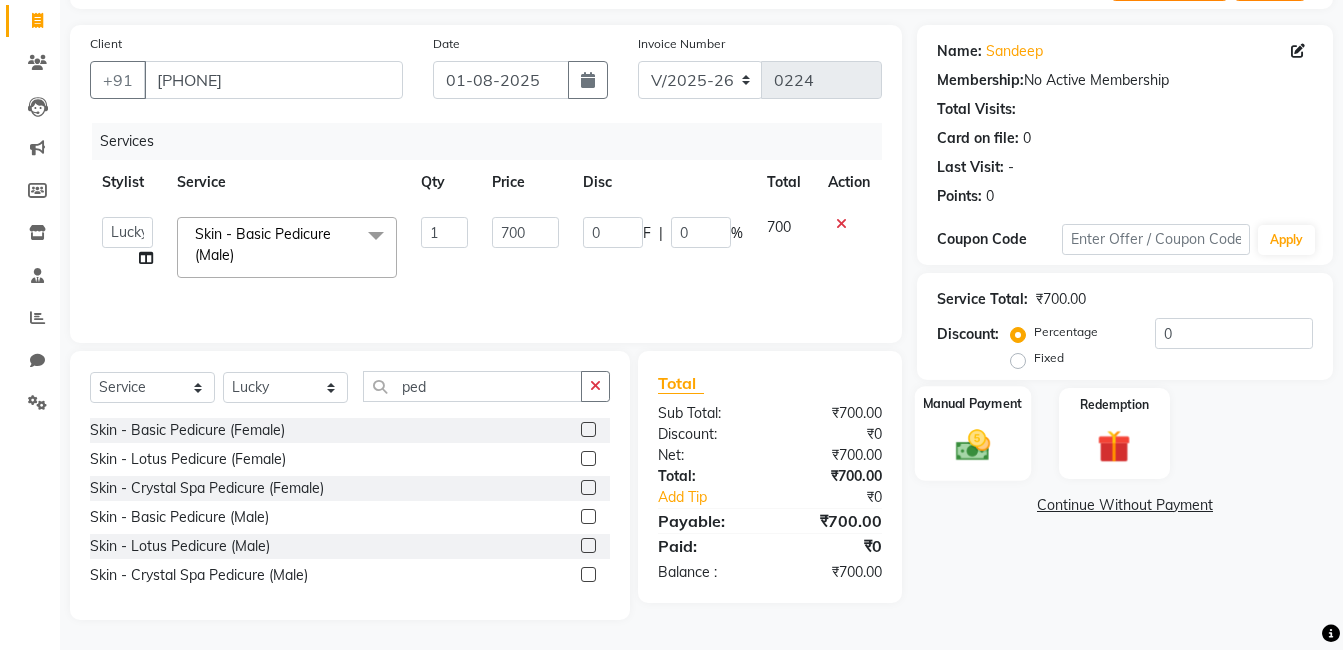 click 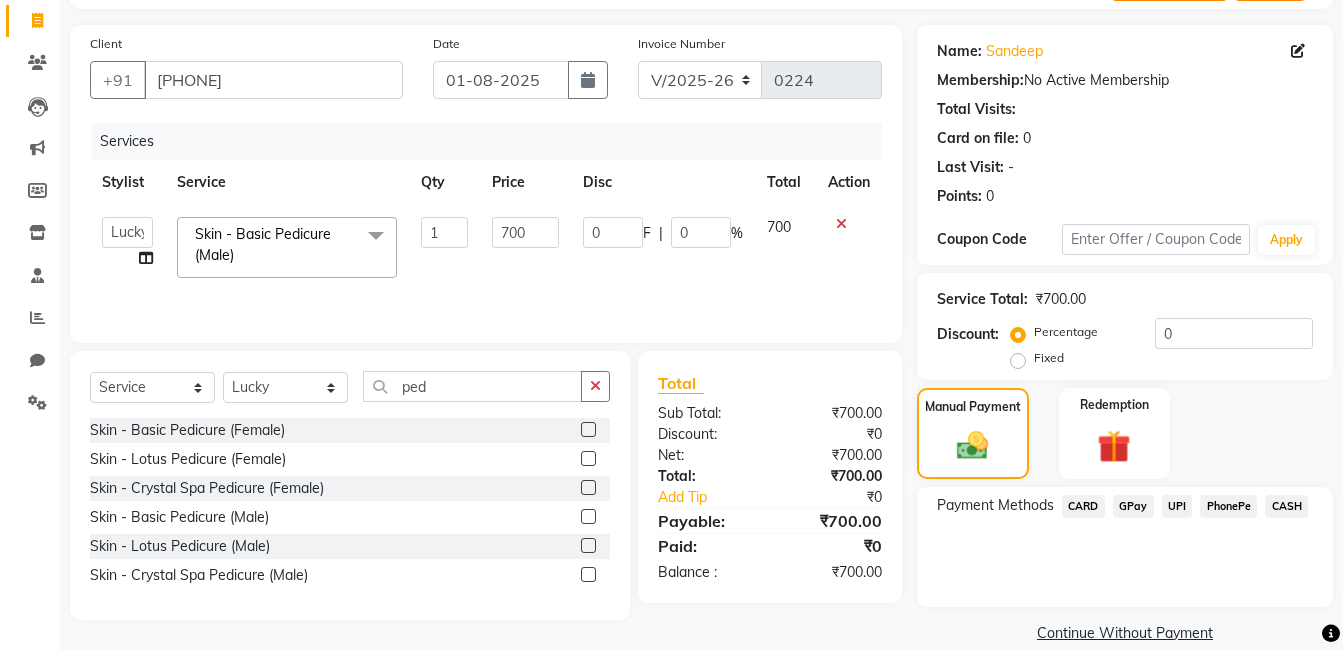 click on "GPay" 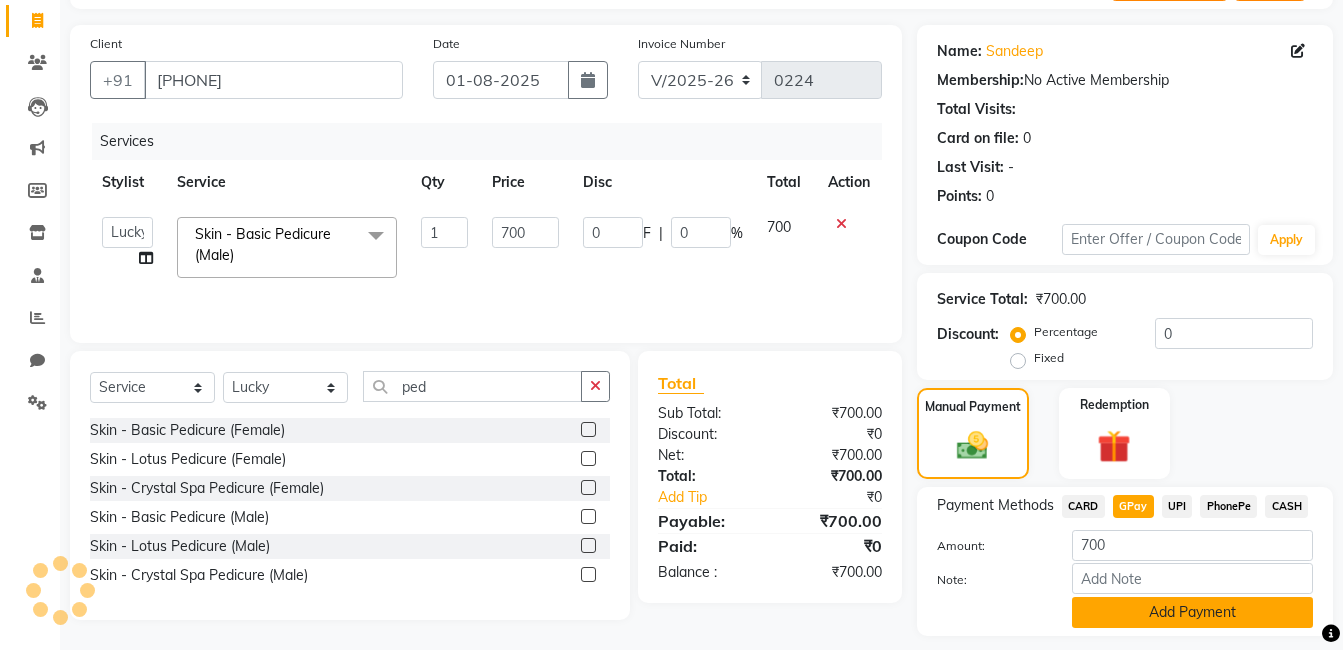 click on "Add Payment" 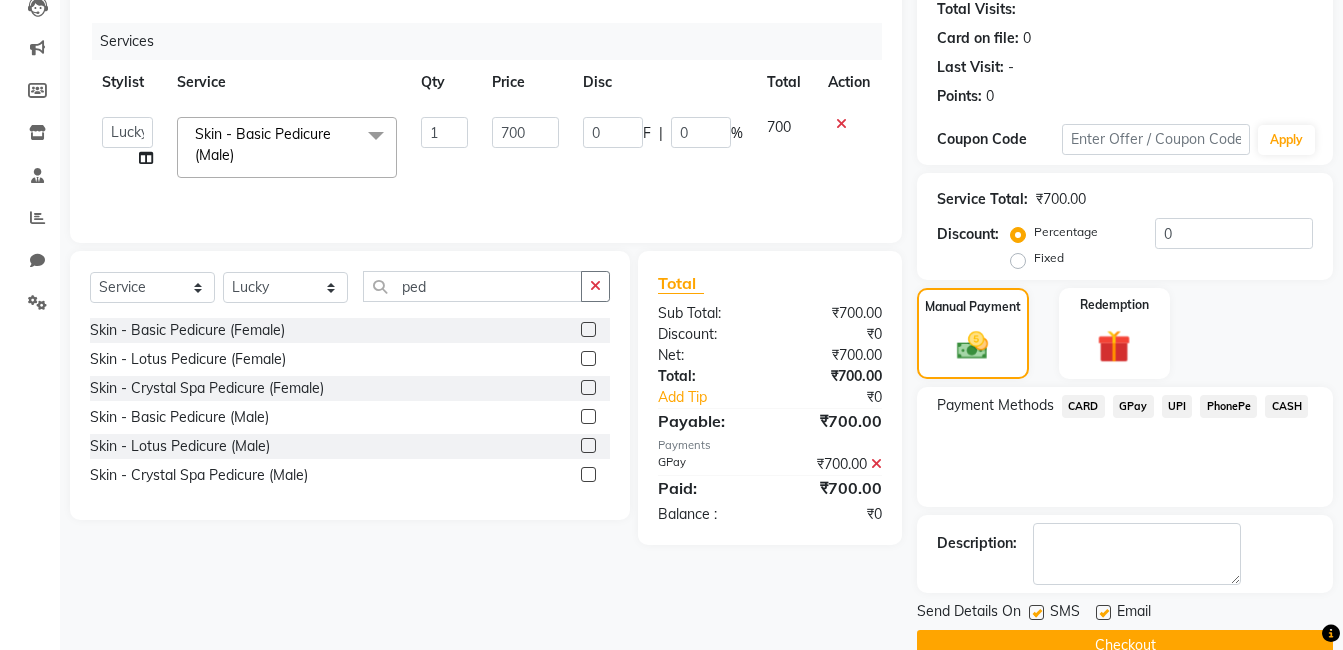 scroll, scrollTop: 266, scrollLeft: 0, axis: vertical 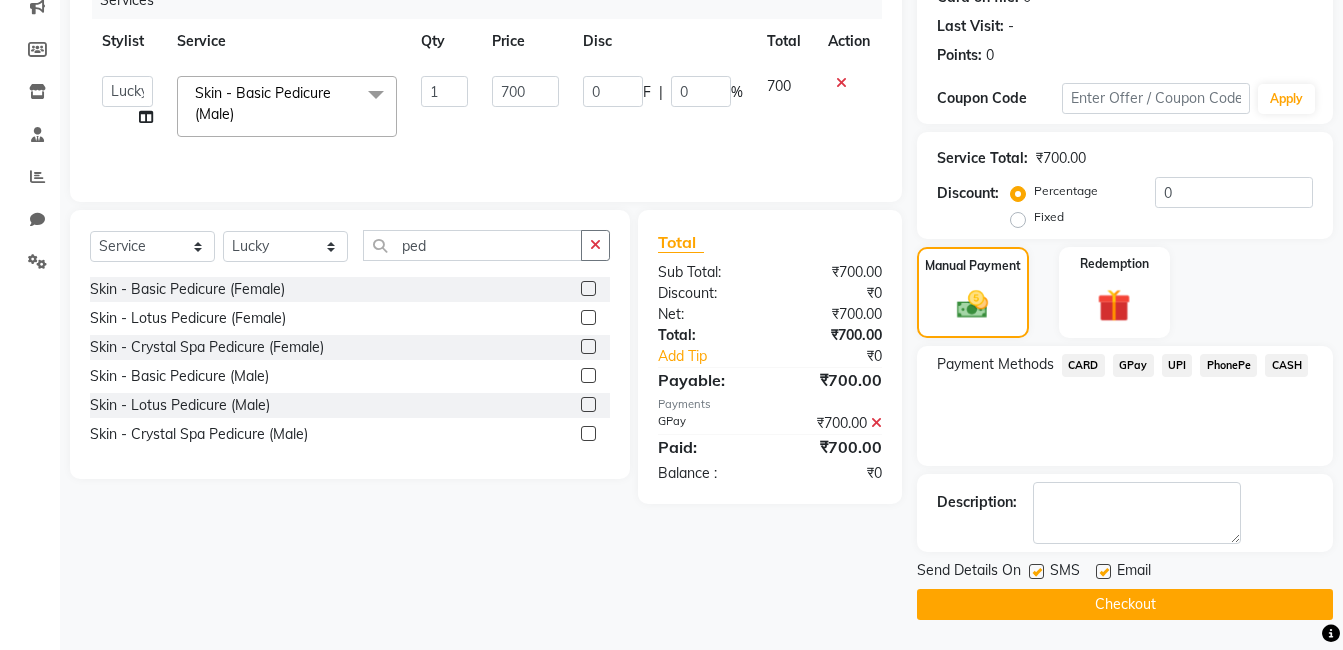 click on "Checkout" 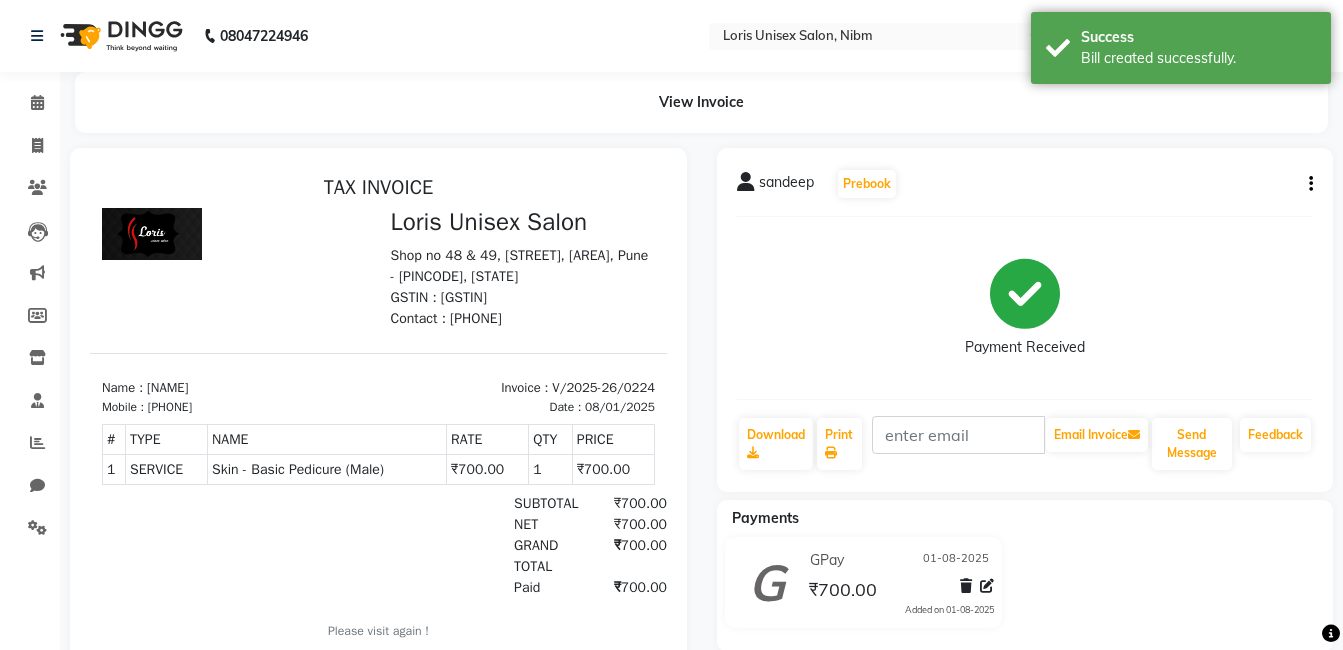 scroll, scrollTop: 0, scrollLeft: 0, axis: both 